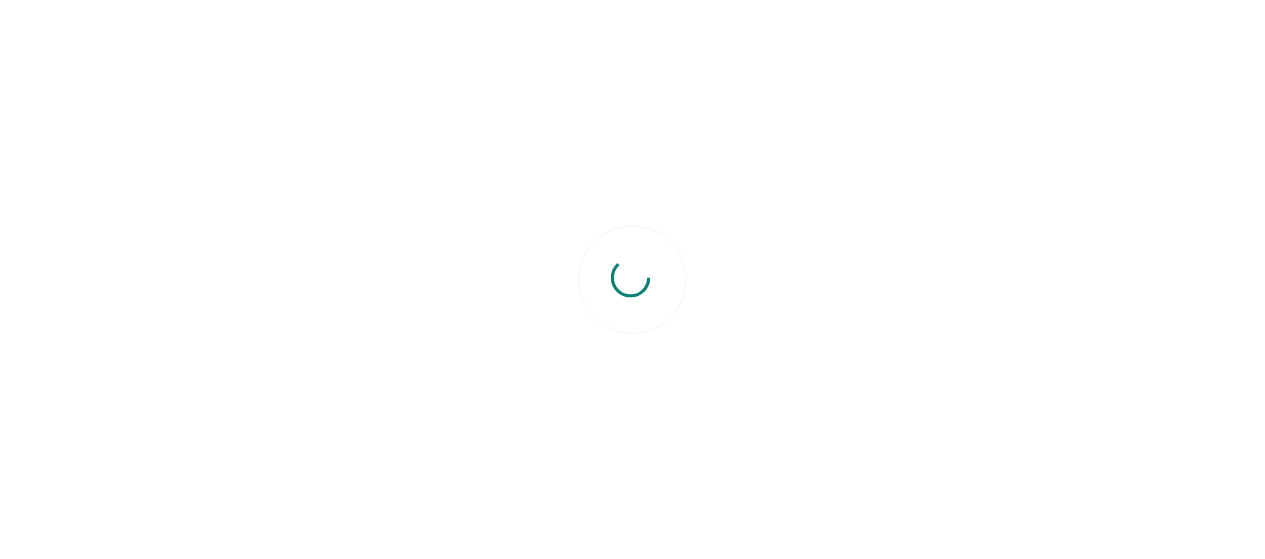 scroll, scrollTop: 0, scrollLeft: 0, axis: both 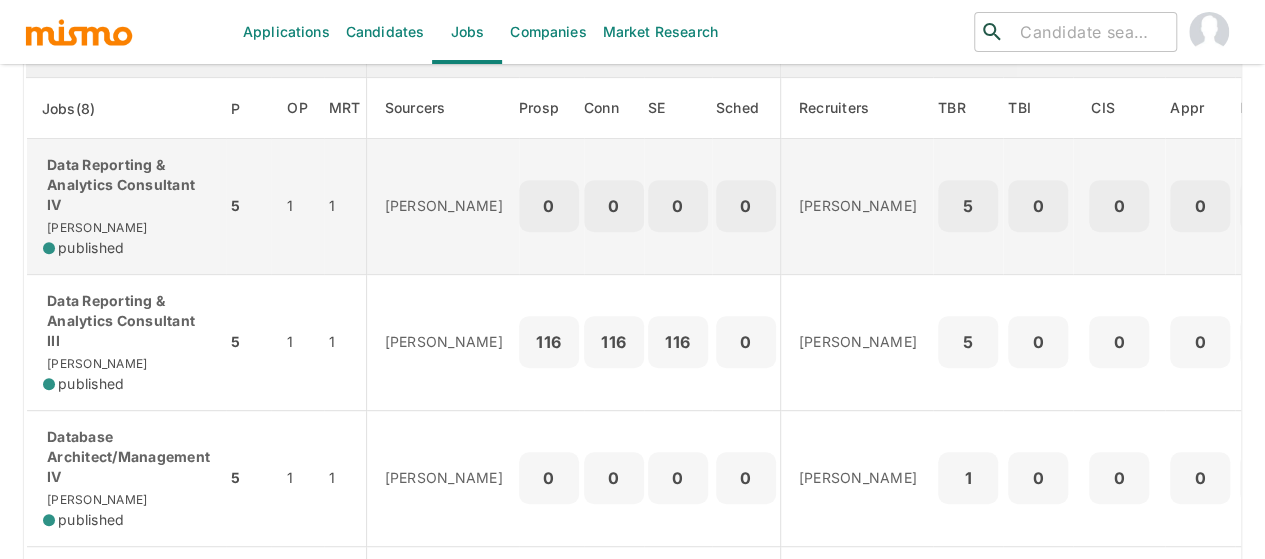 click on "Data Reporting & Analytics Consultant IV" at bounding box center [126, 185] 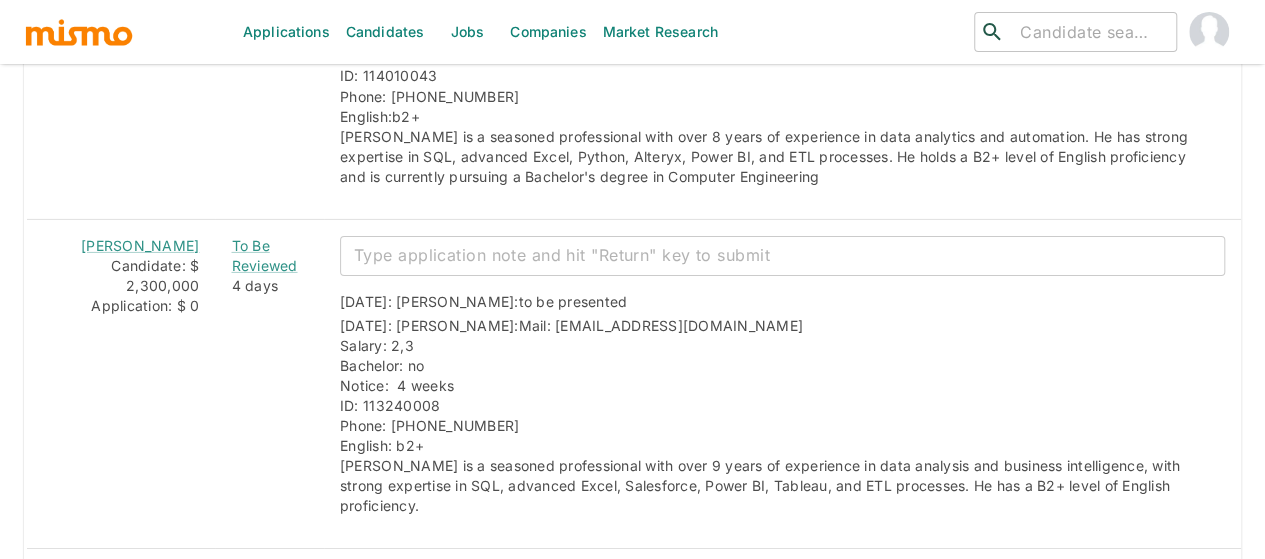 scroll, scrollTop: 3200, scrollLeft: 0, axis: vertical 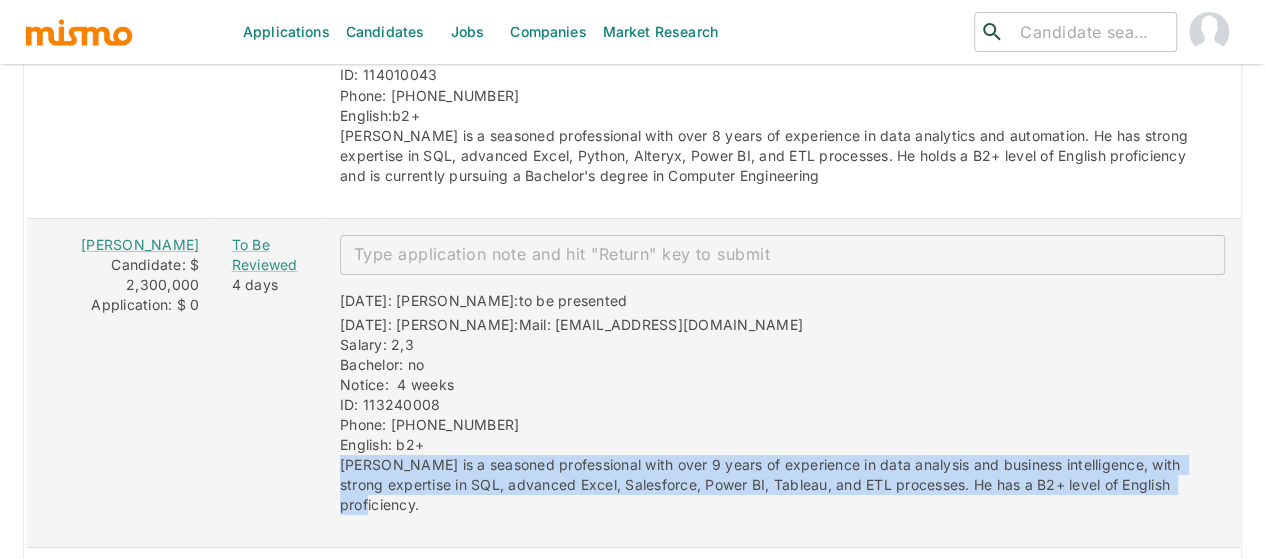 drag, startPoint x: 1188, startPoint y: 418, endPoint x: 304, endPoint y: 388, distance: 884.5089 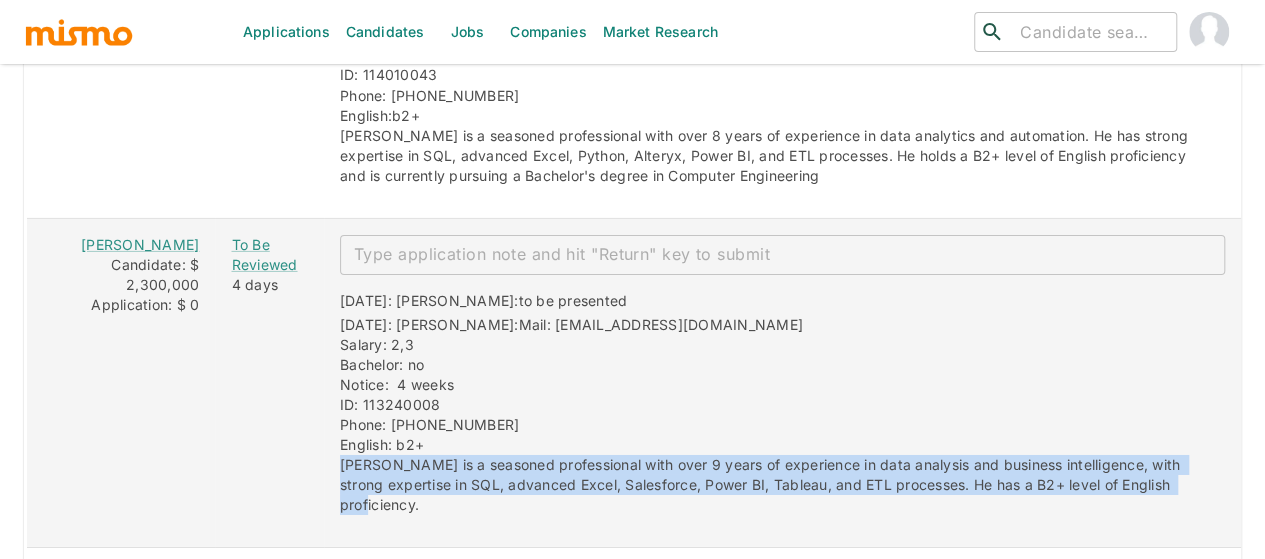 click on "07/11/2025:
Kaiser:  to be presented 07/11/2025:
Kaiser:  Mail: cherivera25@gmail.com Salary: 2,3 Bachelor: no Notice:  4 weeks ID: 113240008 Phone: 61984047 English: b2+ Diego is a seasoned professional with over 9 years of experience in data analysis and business intelligence, with strong expertise in SQL, advanced Excel, Salesforce, Power BI, Tableau, and ETL processes. He has a B2+ level of English proficiency." at bounding box center (774, 395) 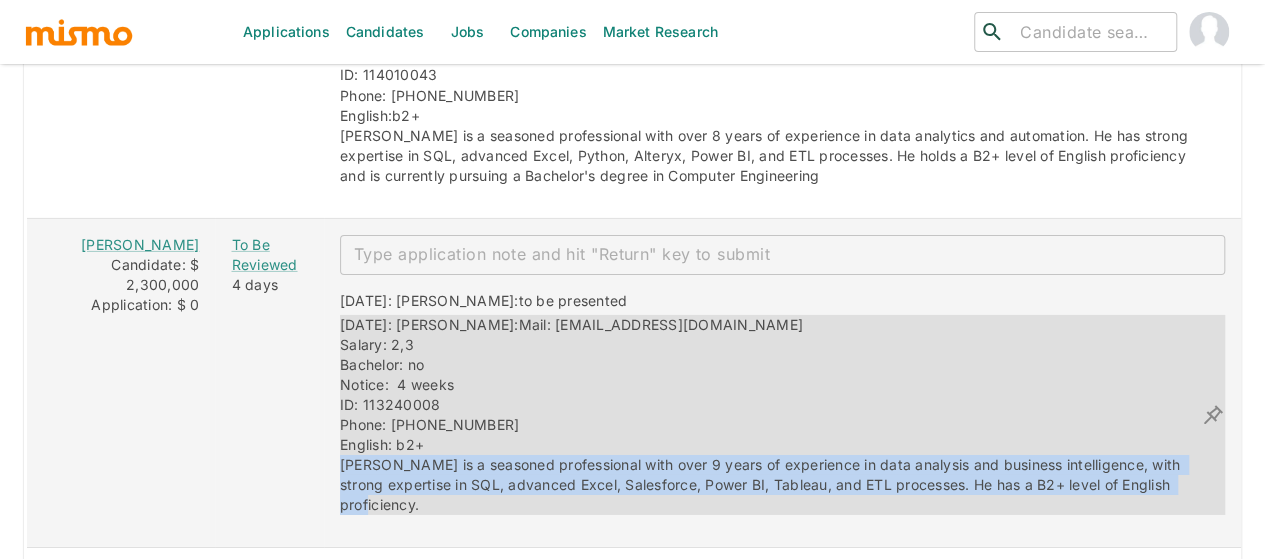 copy on "Diego is a seasoned professional with over 9 years of experience in data analysis and business intelligence, with strong expertise in SQL, advanced Excel, Salesforce, Power BI, Tableau, and ETL processes. He has a B2+ level of English proficiency." 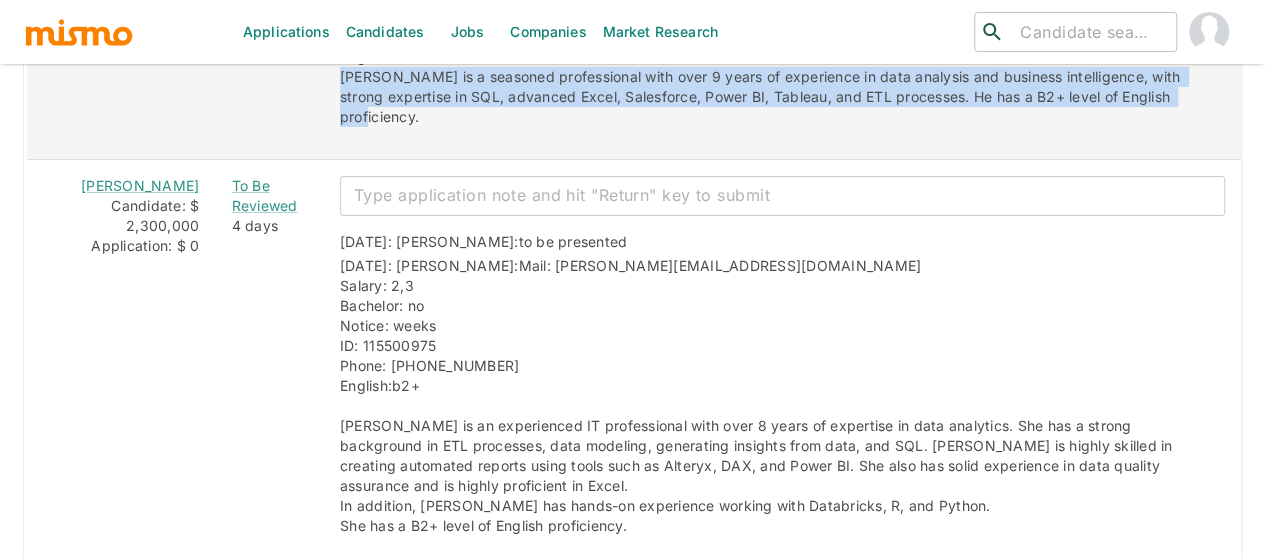 scroll, scrollTop: 3600, scrollLeft: 0, axis: vertical 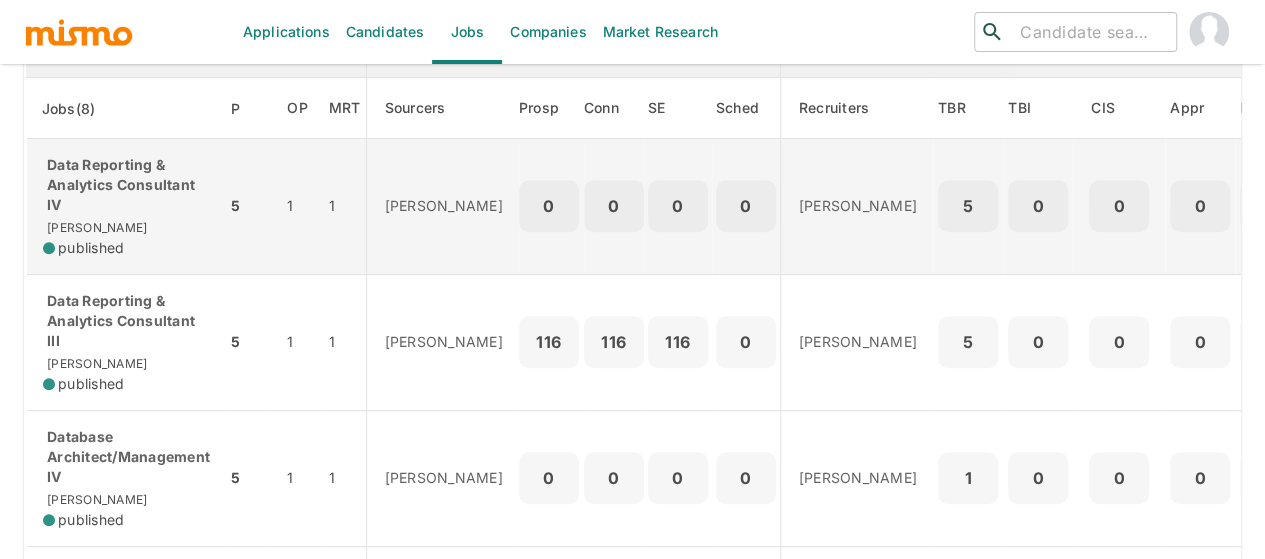 click on "Data Reporting & Analytics Consultant IV" at bounding box center (126, 185) 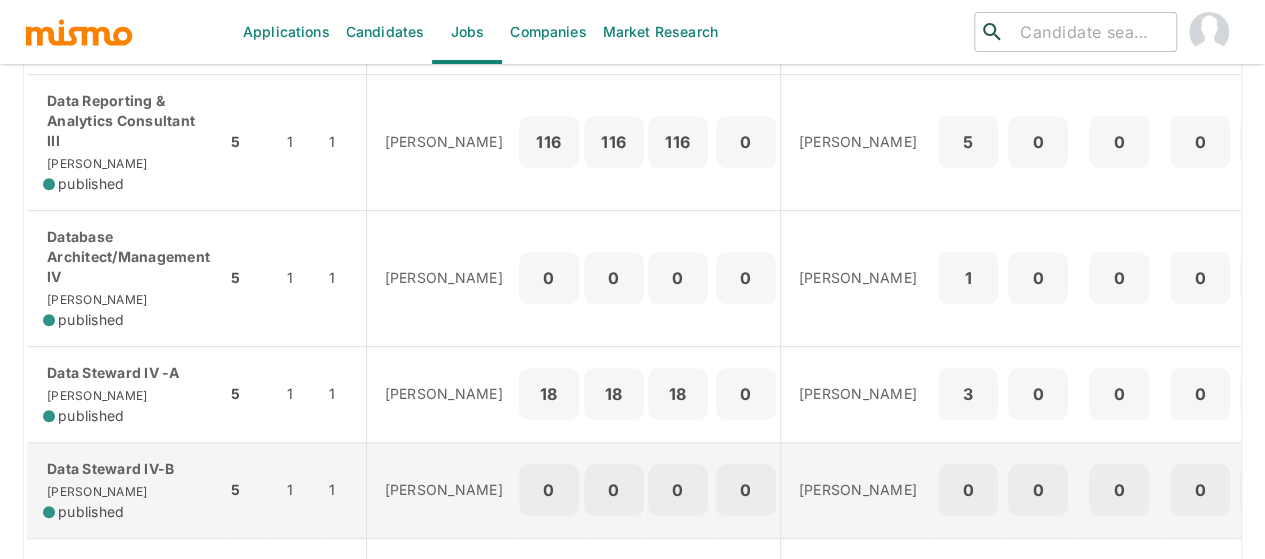 scroll, scrollTop: 0, scrollLeft: 0, axis: both 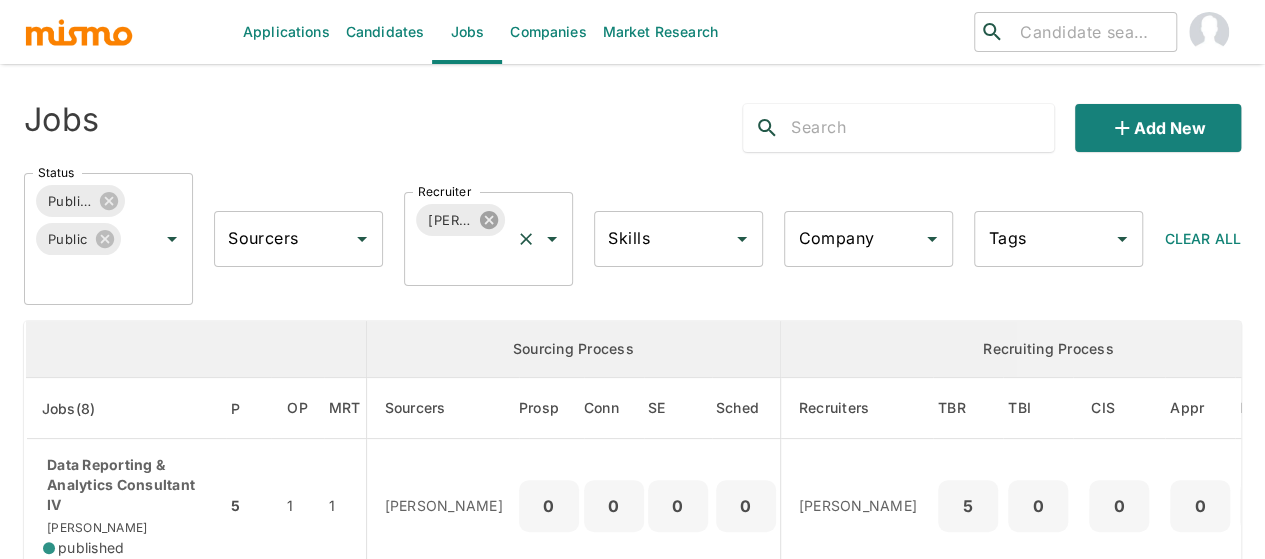 click 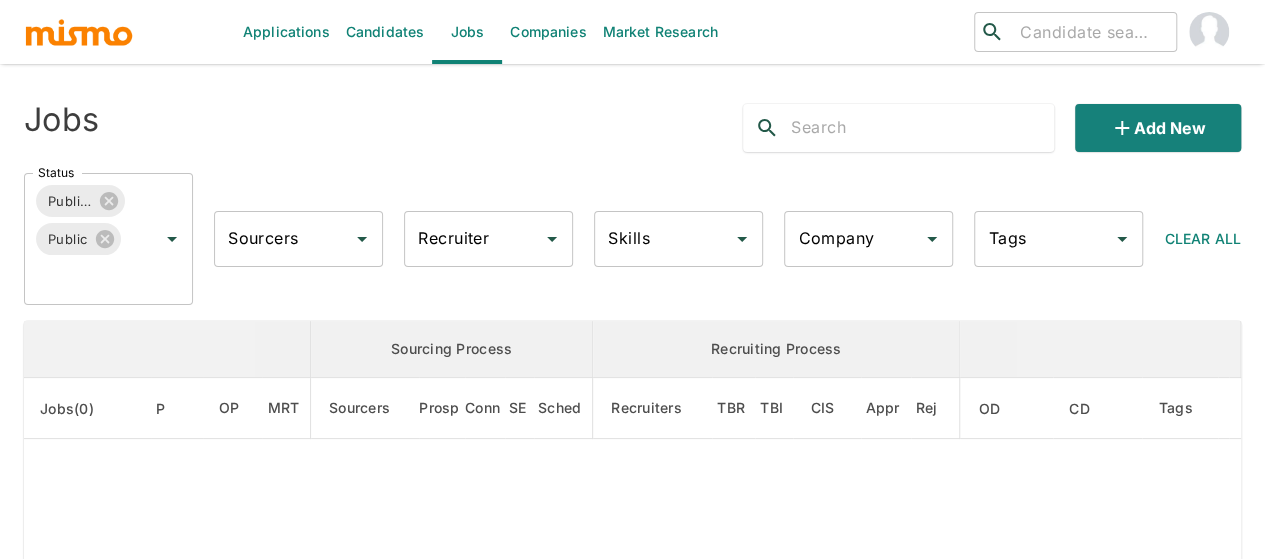 click on "Recruiter Recruiter" at bounding box center [488, 239] 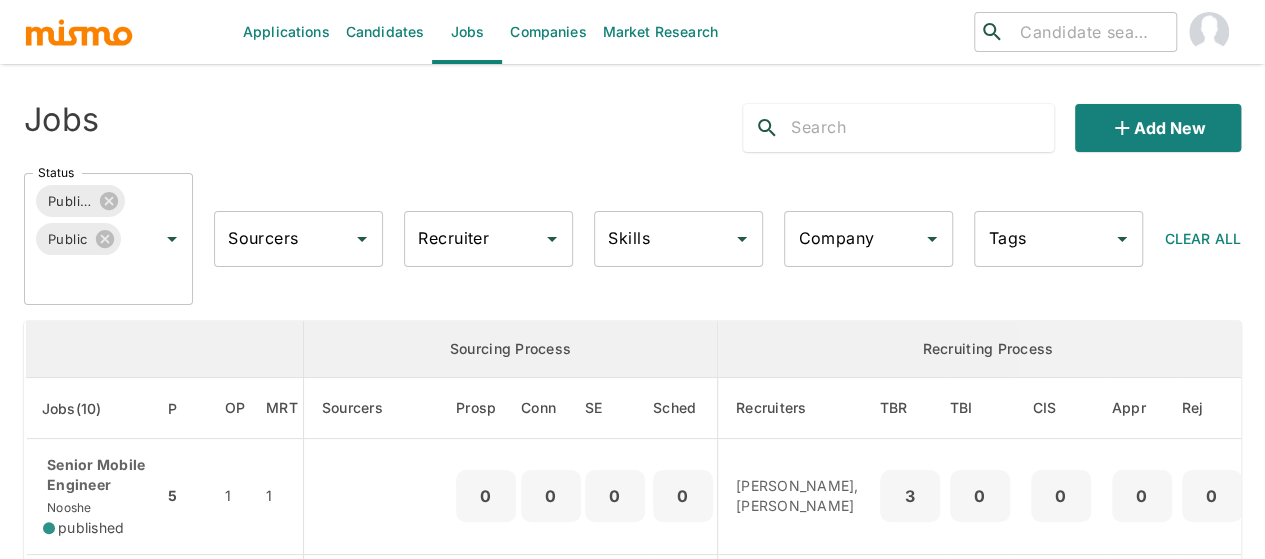 click on "Recruiter" at bounding box center (473, 239) 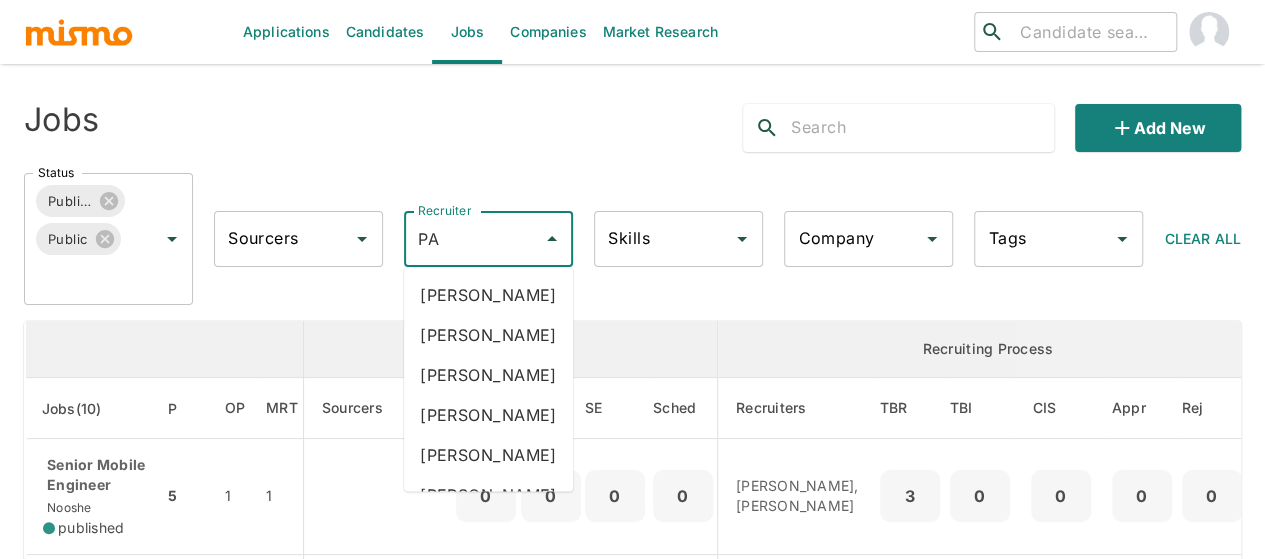 type on "PAO" 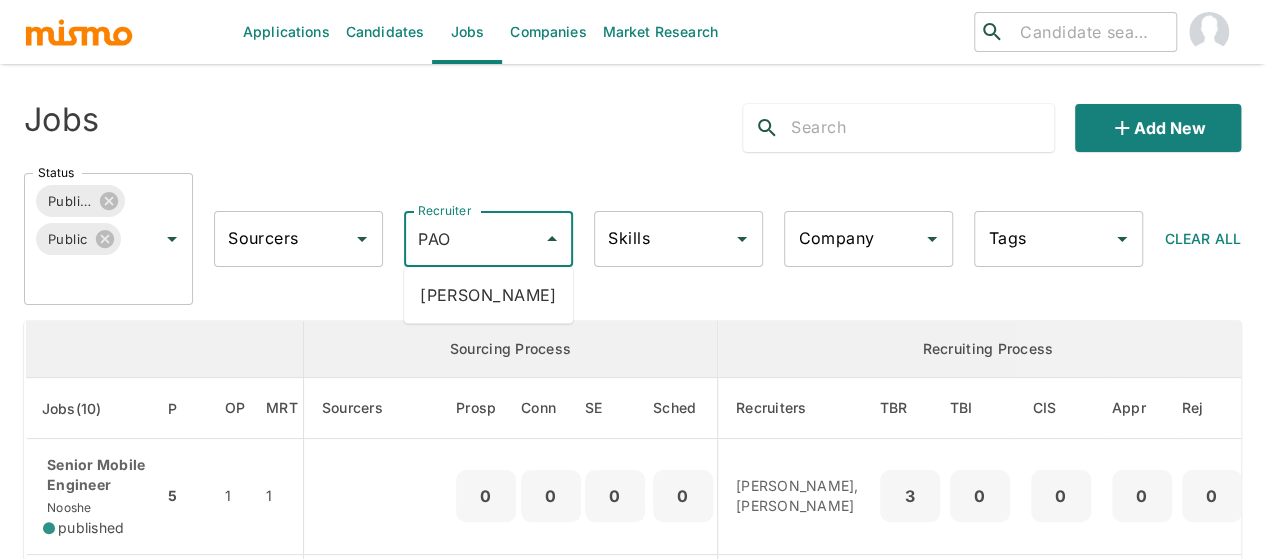 click on "Paola Pacheco" at bounding box center [488, 295] 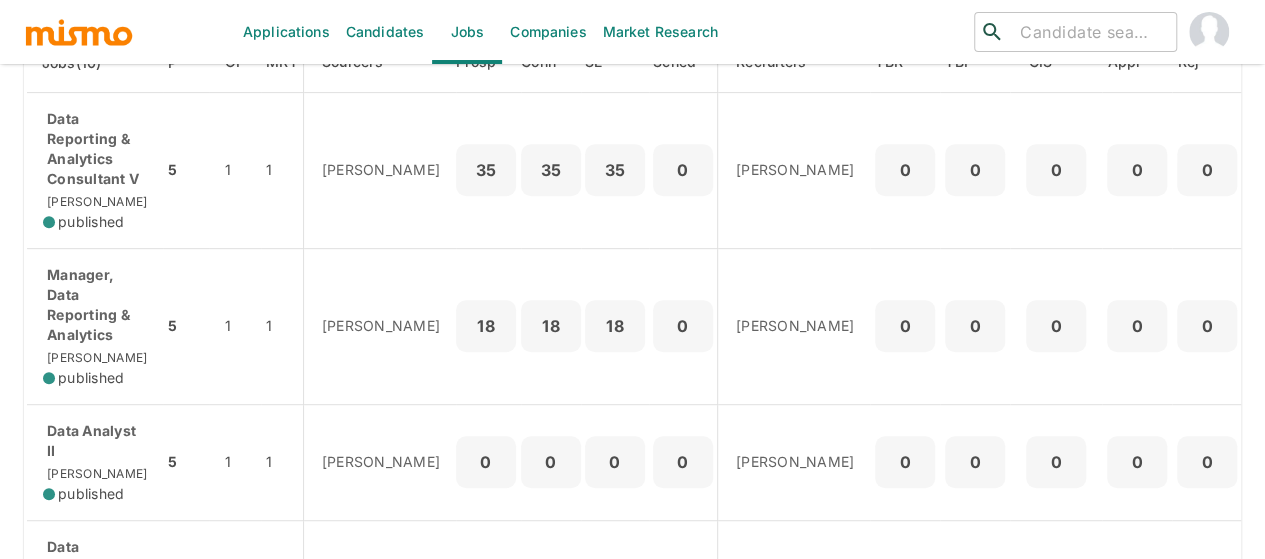 scroll, scrollTop: 315, scrollLeft: 0, axis: vertical 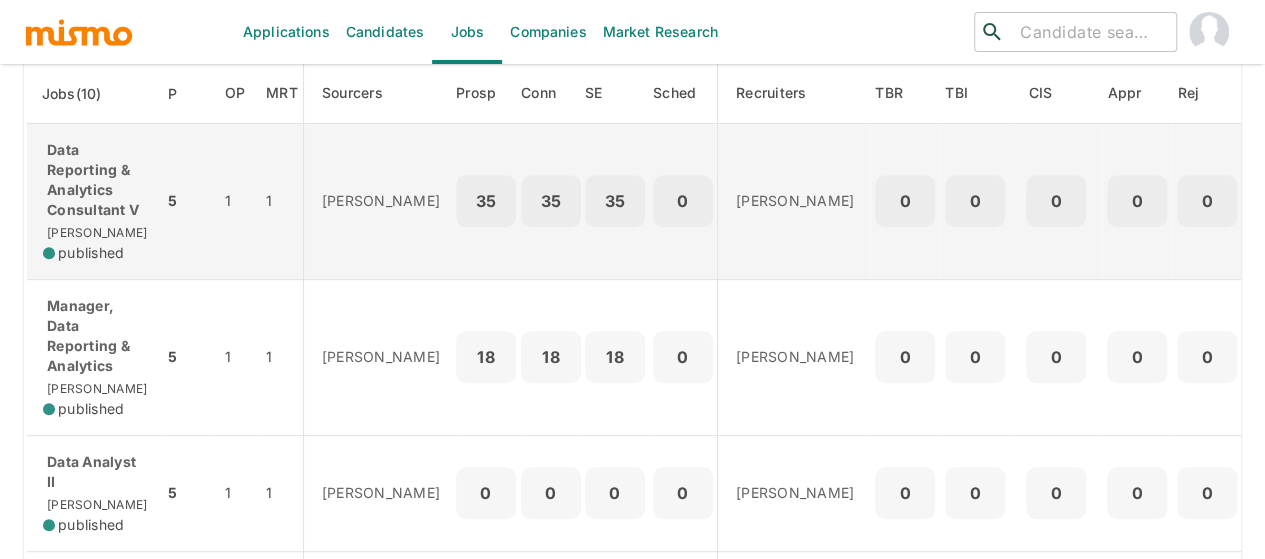 click on "Data Reporting & Analytics Consultant V" at bounding box center (95, 180) 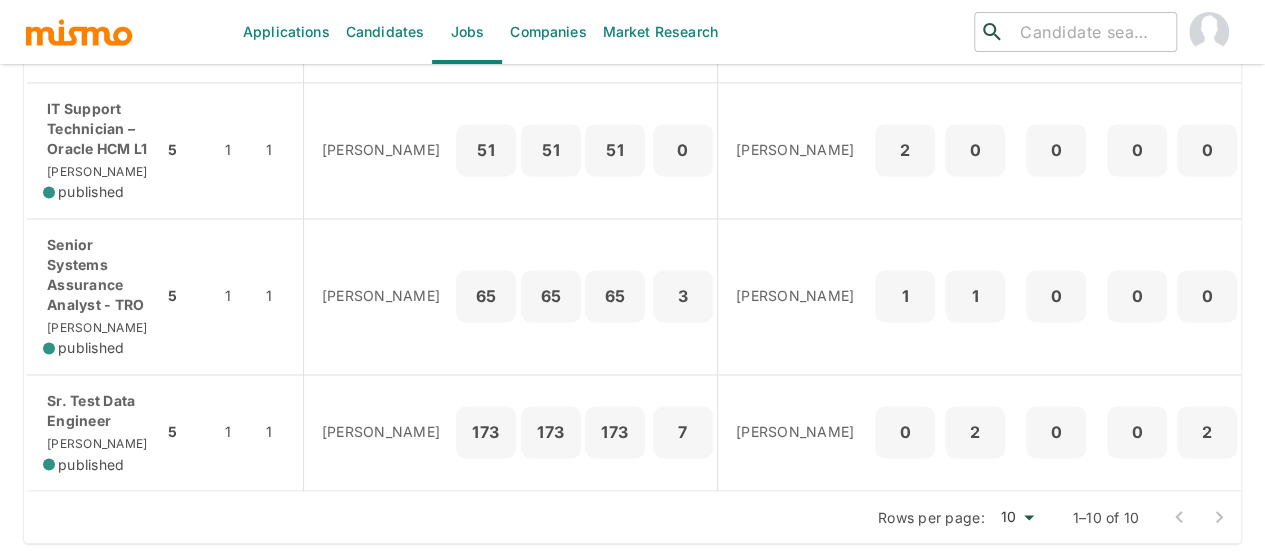 scroll, scrollTop: 1515, scrollLeft: 0, axis: vertical 